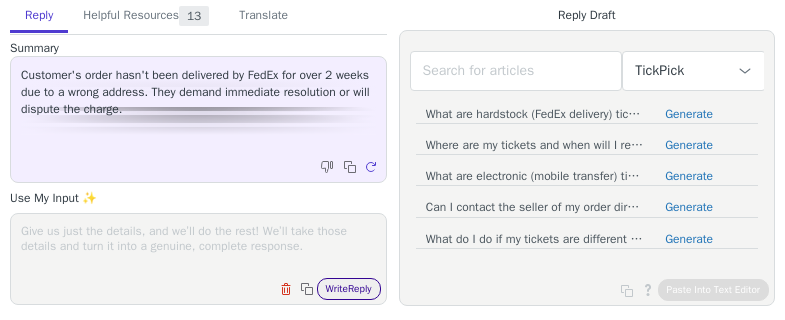 scroll, scrollTop: 0, scrollLeft: 0, axis: both 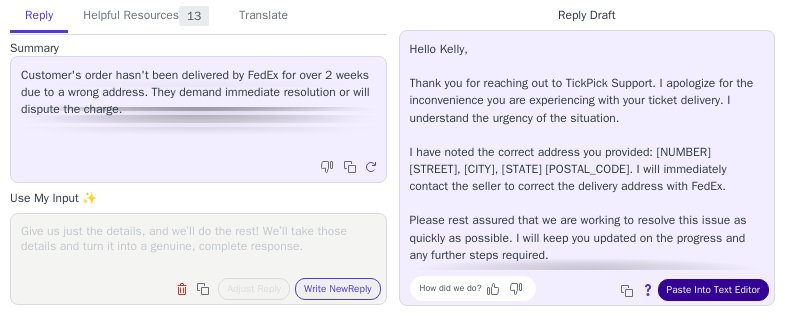 click on "Paste Into Text Editor" at bounding box center [713, 290] 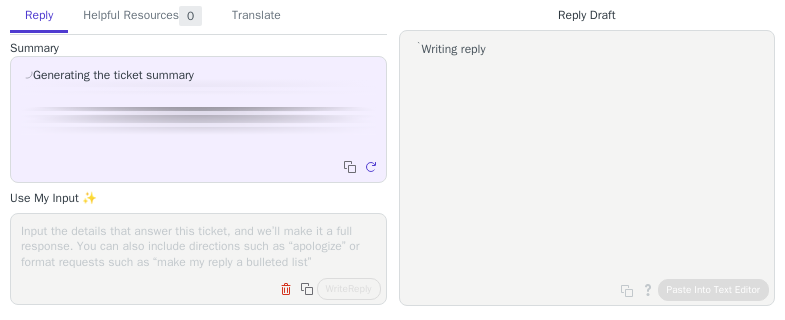 scroll, scrollTop: 0, scrollLeft: 0, axis: both 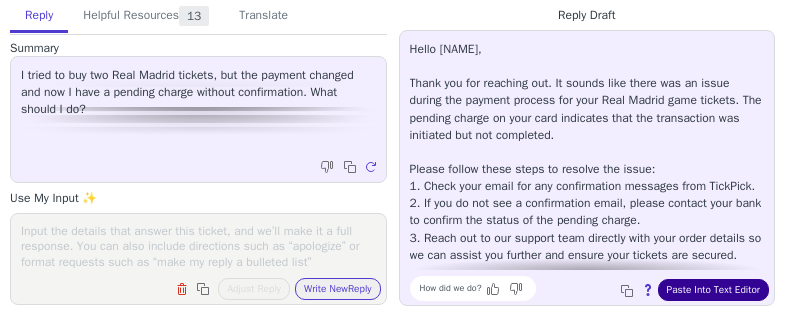 drag, startPoint x: 729, startPoint y: 296, endPoint x: 444, endPoint y: 271, distance: 286.0944 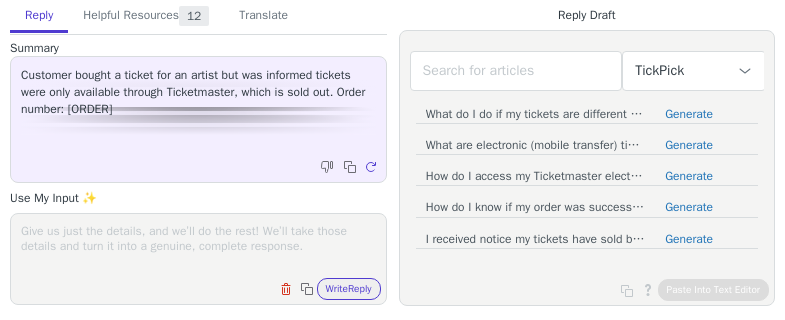 scroll, scrollTop: 0, scrollLeft: 0, axis: both 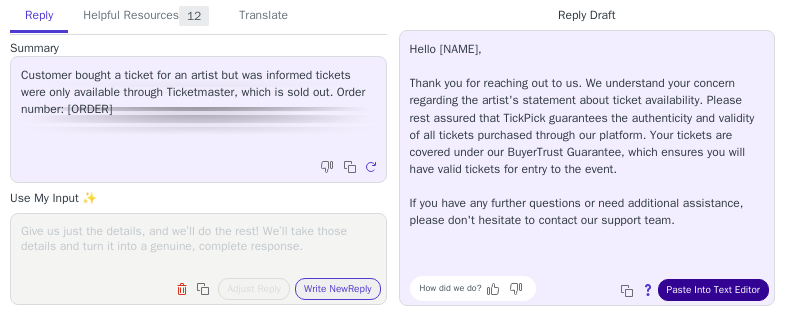 click on "Paste Into Text Editor" at bounding box center (713, 290) 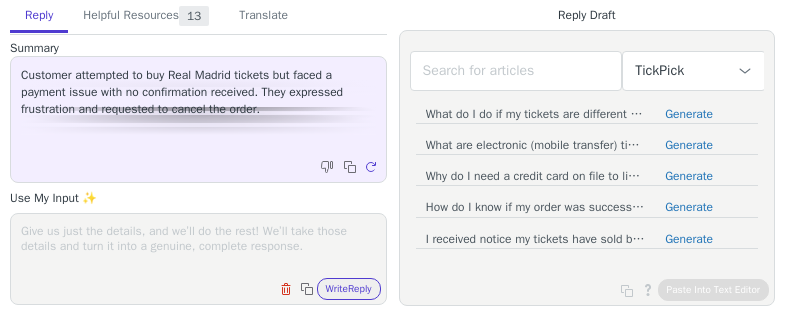scroll, scrollTop: 0, scrollLeft: 0, axis: both 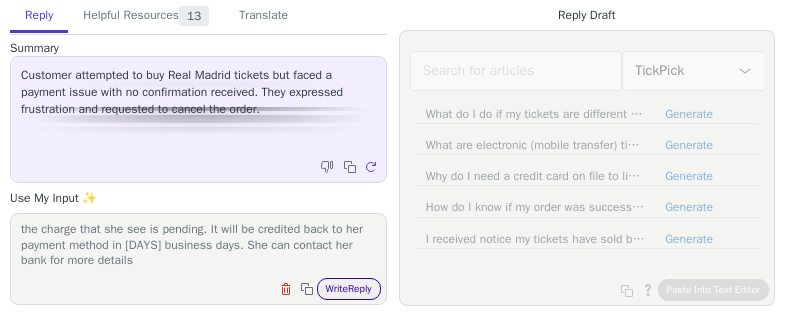 type on "Let the customer know that the transaction was not successful and the charge that she see is pending. It will be credited back to her payment method in [DAYS] business days. She can contact her bank for more details" 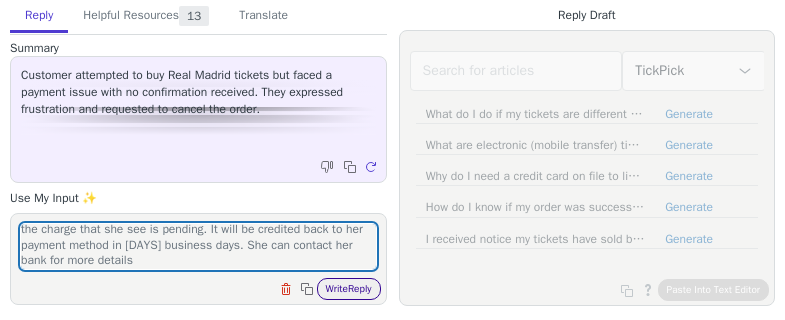 click on "Write  Reply" at bounding box center (349, 289) 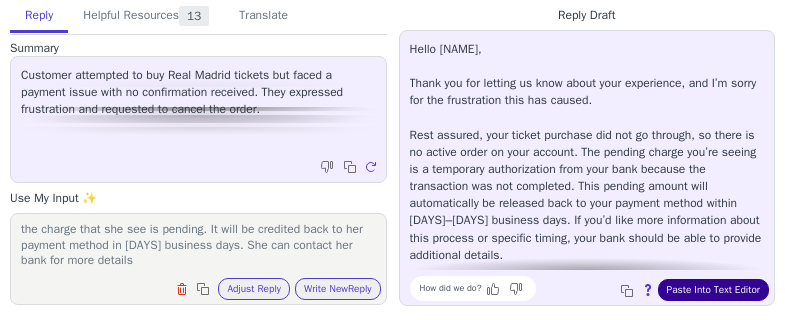 click on "Paste Into Text Editor" at bounding box center [713, 290] 